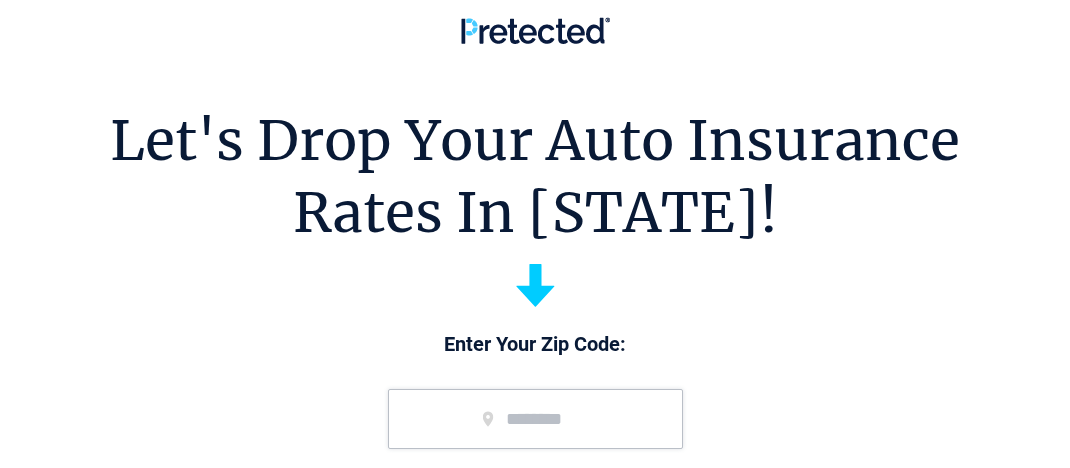 scroll, scrollTop: 0, scrollLeft: 0, axis: both 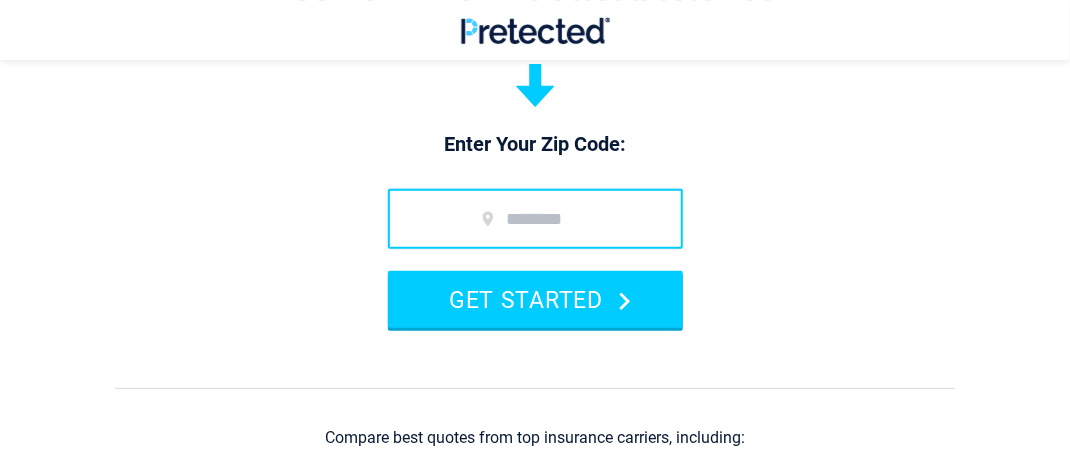 click at bounding box center [535, 219] 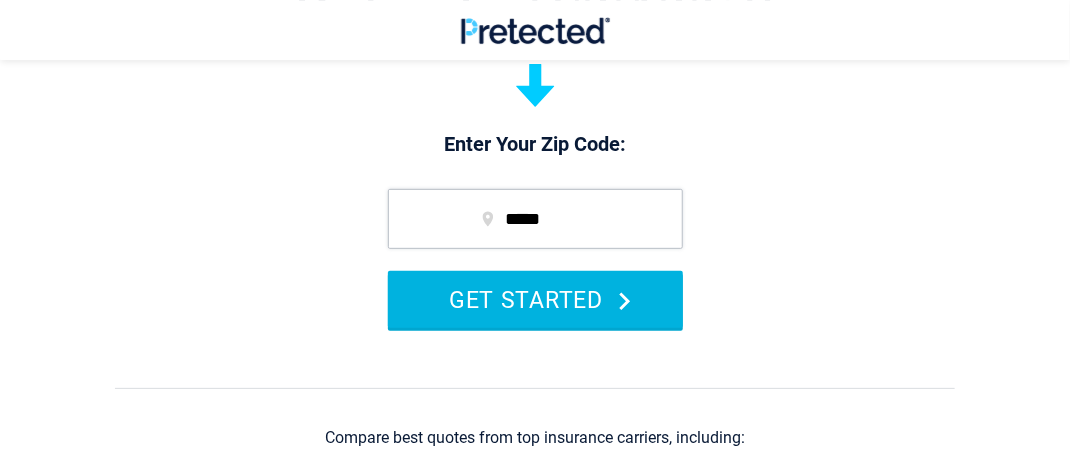 click on "GET STARTED" at bounding box center [535, 299] 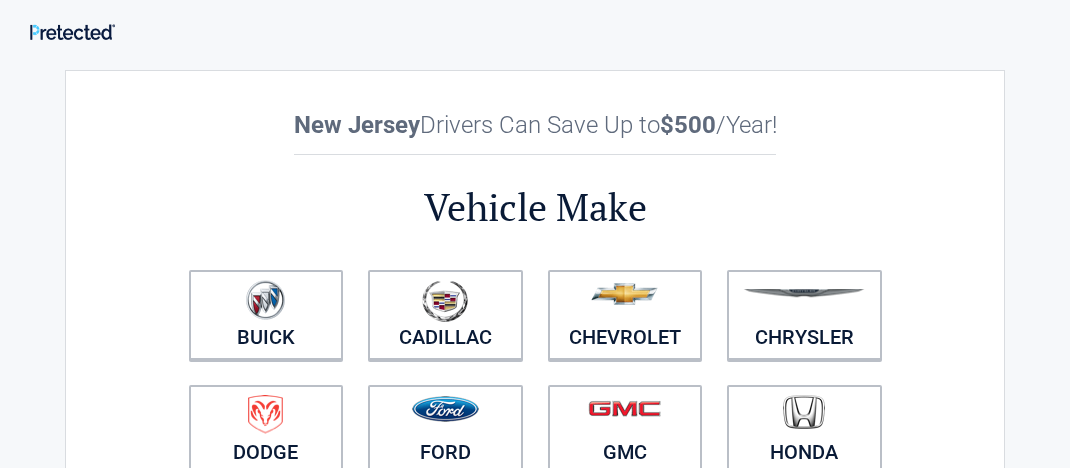 scroll, scrollTop: 0, scrollLeft: 0, axis: both 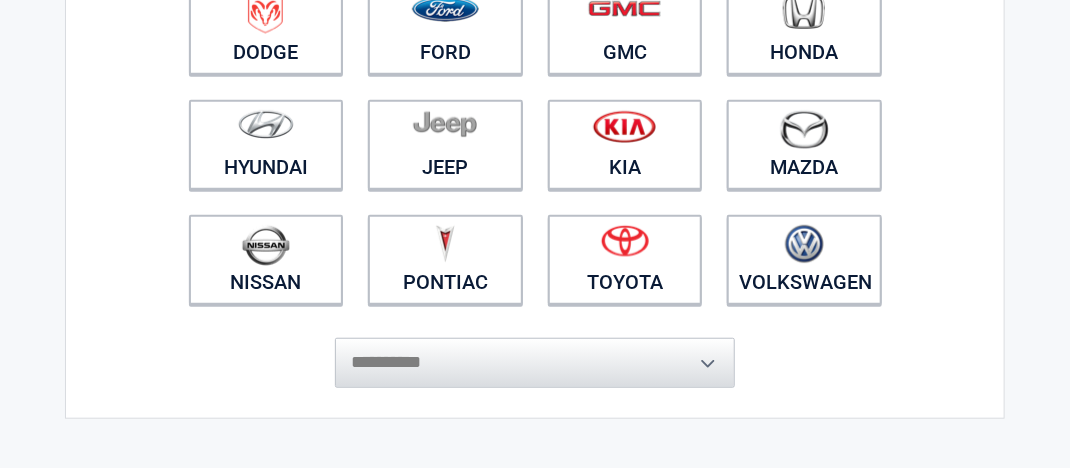 click on "**********" at bounding box center (535, 353) 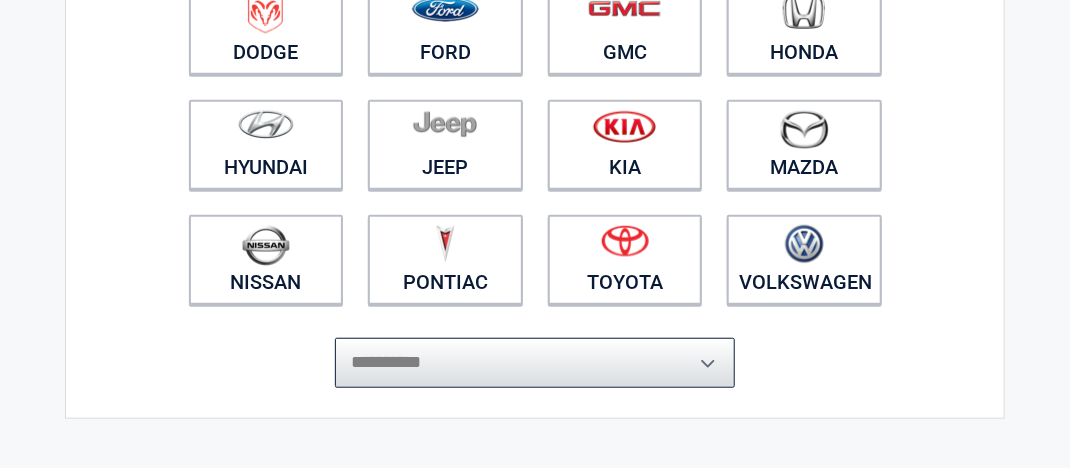click on "**********" at bounding box center [535, 363] 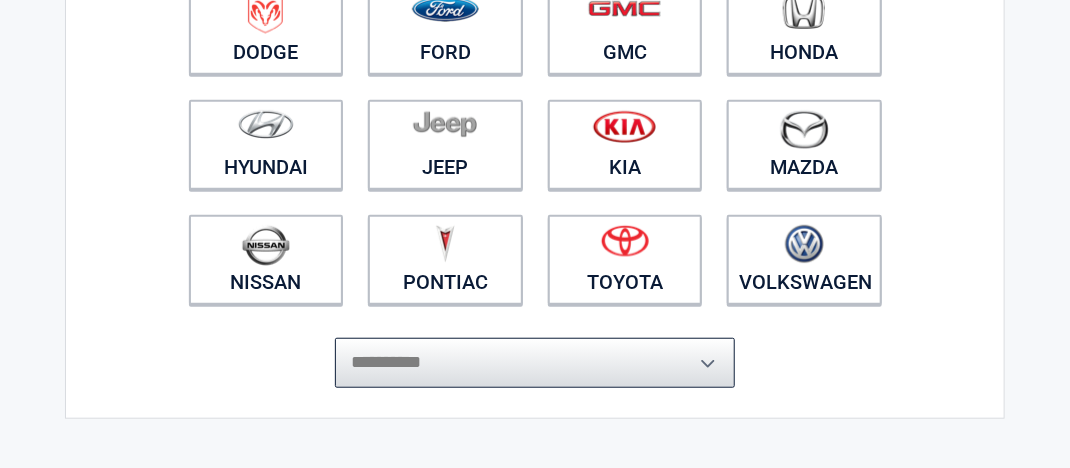 select on "***" 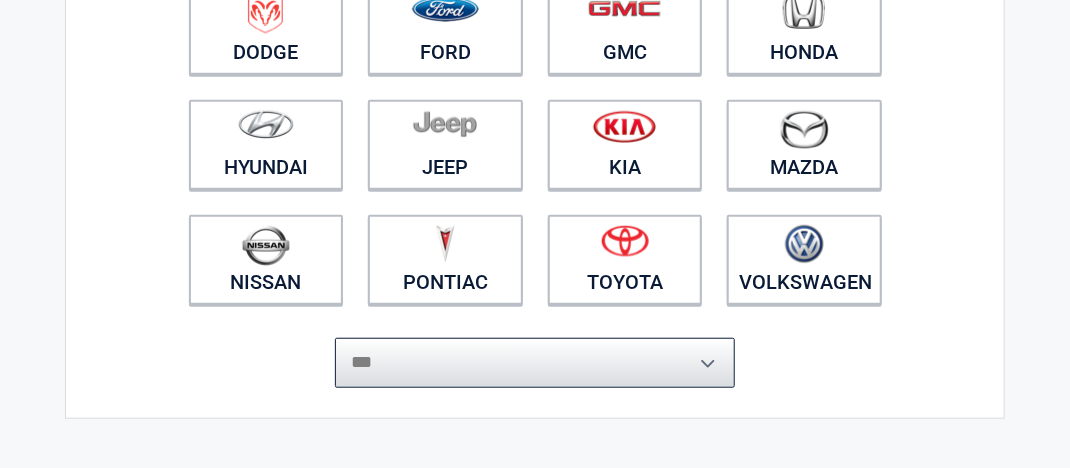 click on "**********" at bounding box center (535, 363) 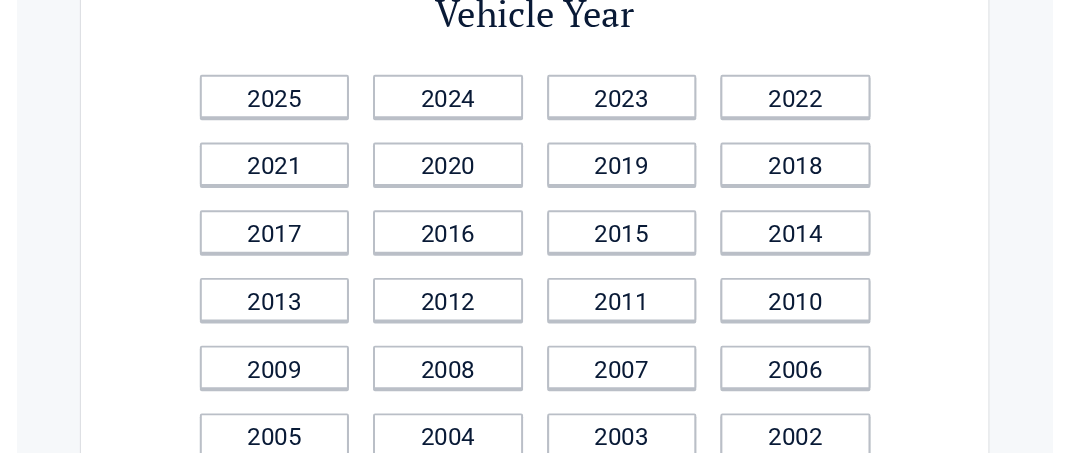 scroll, scrollTop: 200, scrollLeft: 0, axis: vertical 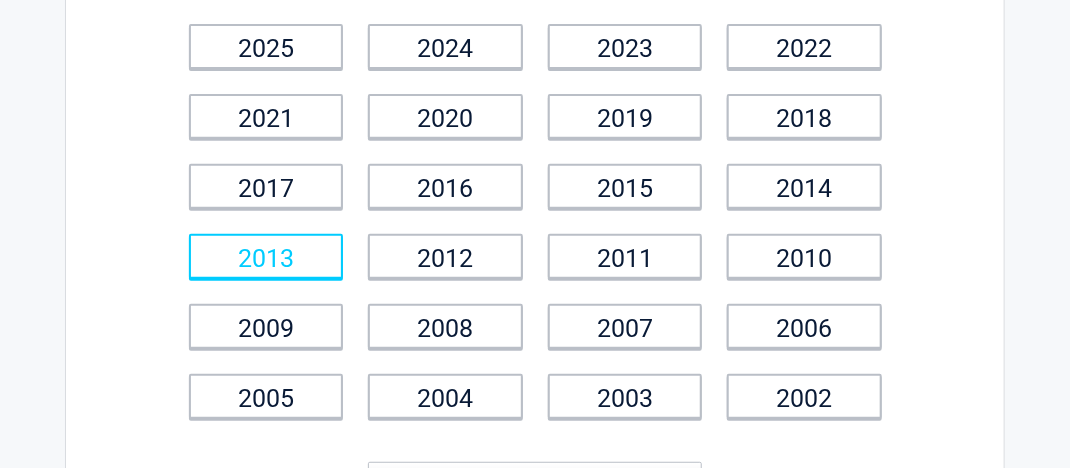click on "2013" at bounding box center (266, 256) 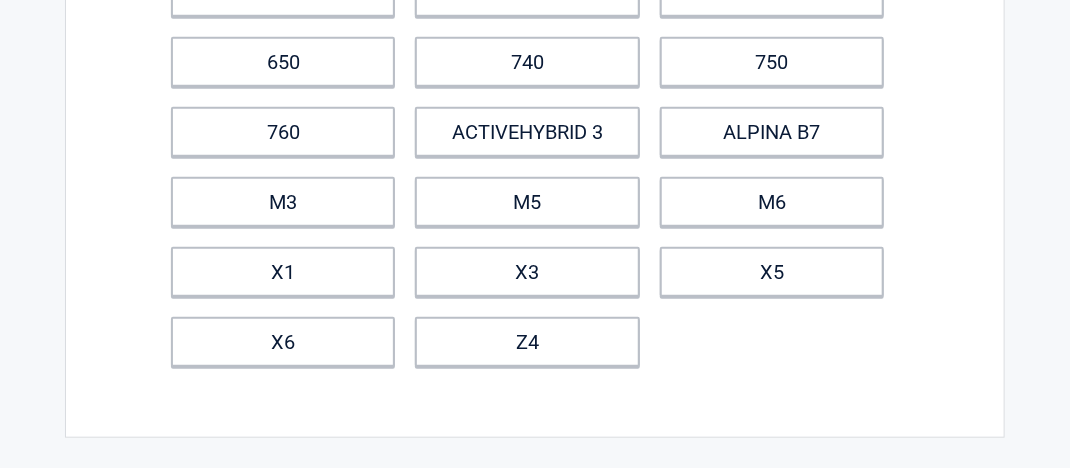 scroll, scrollTop: 400, scrollLeft: 0, axis: vertical 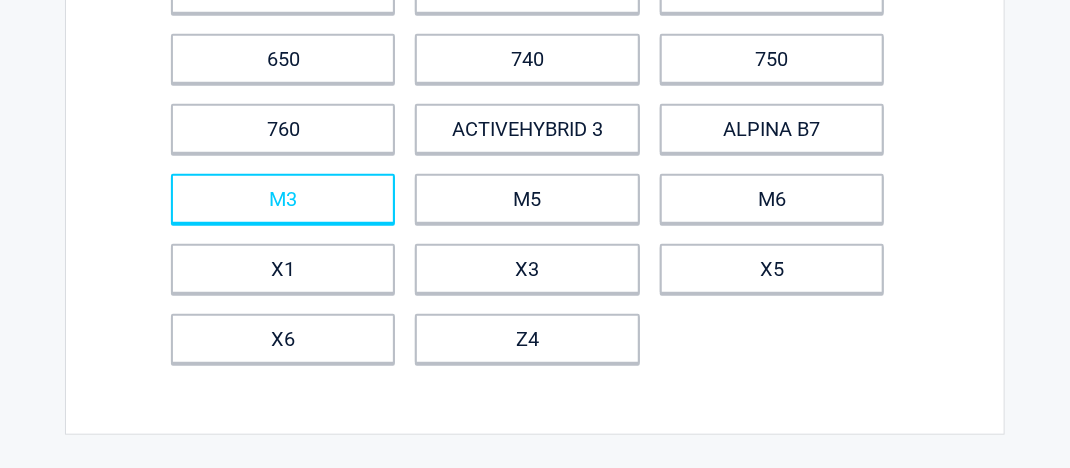 click on "M3" at bounding box center (283, 199) 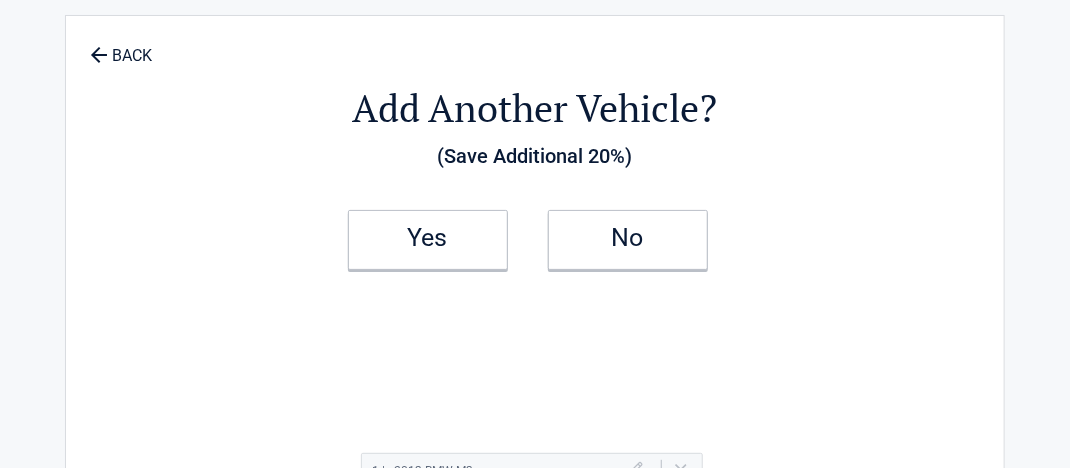 scroll, scrollTop: 0, scrollLeft: 0, axis: both 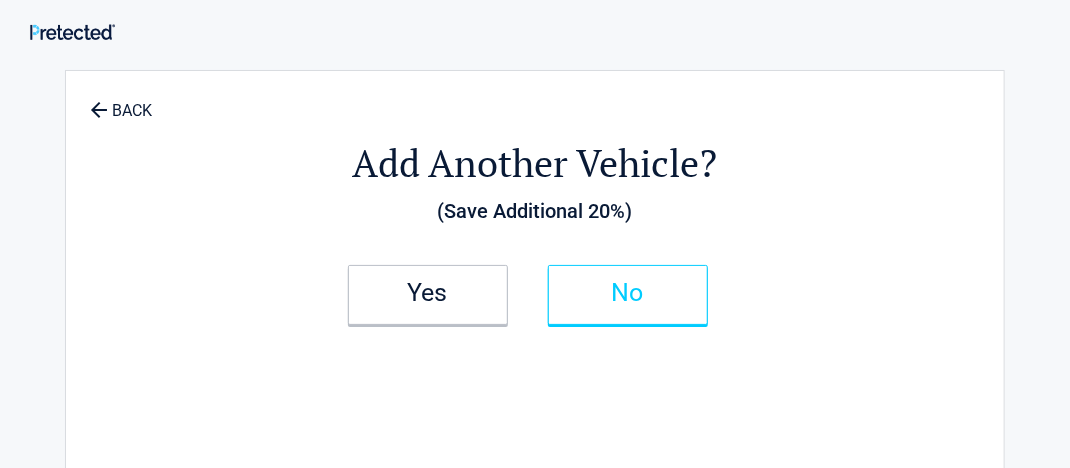 click on "No" at bounding box center (628, 295) 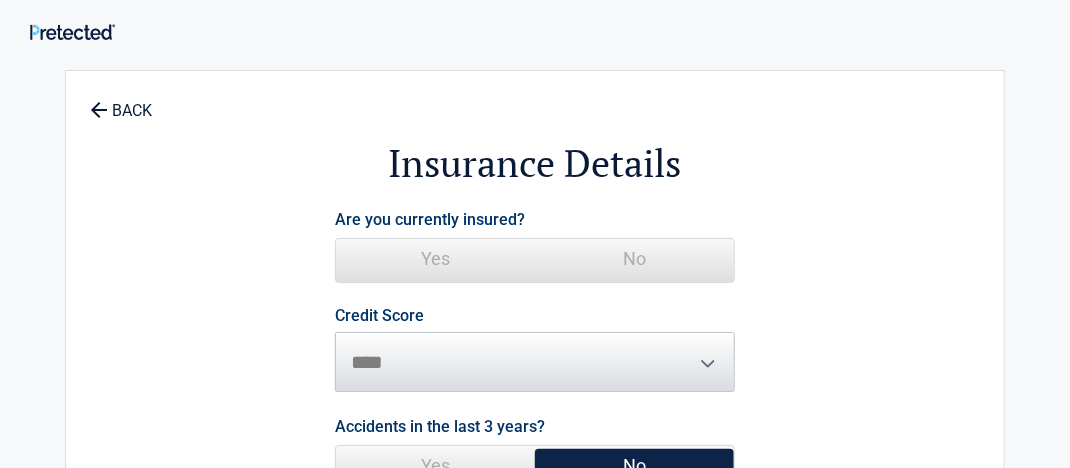 click on "Yes" at bounding box center (435, 259) 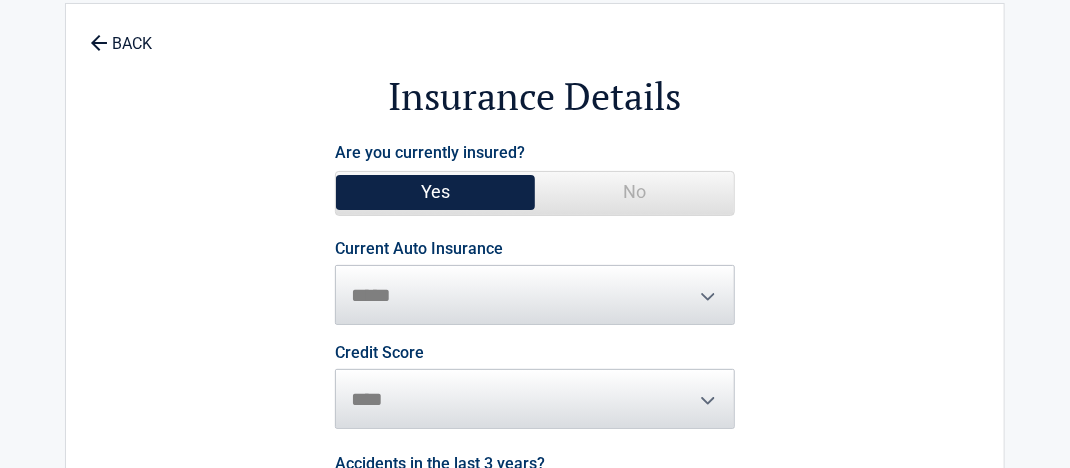 scroll, scrollTop: 100, scrollLeft: 0, axis: vertical 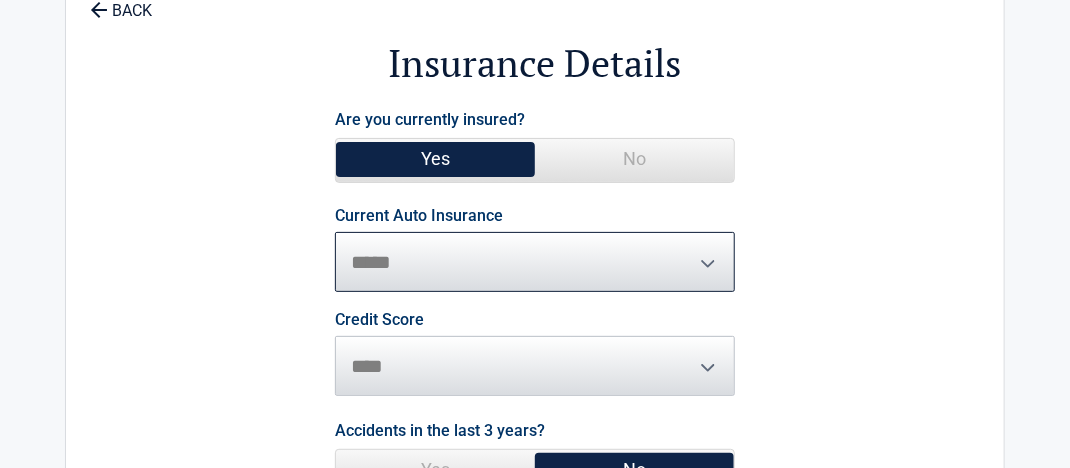 click on "**********" at bounding box center [535, 262] 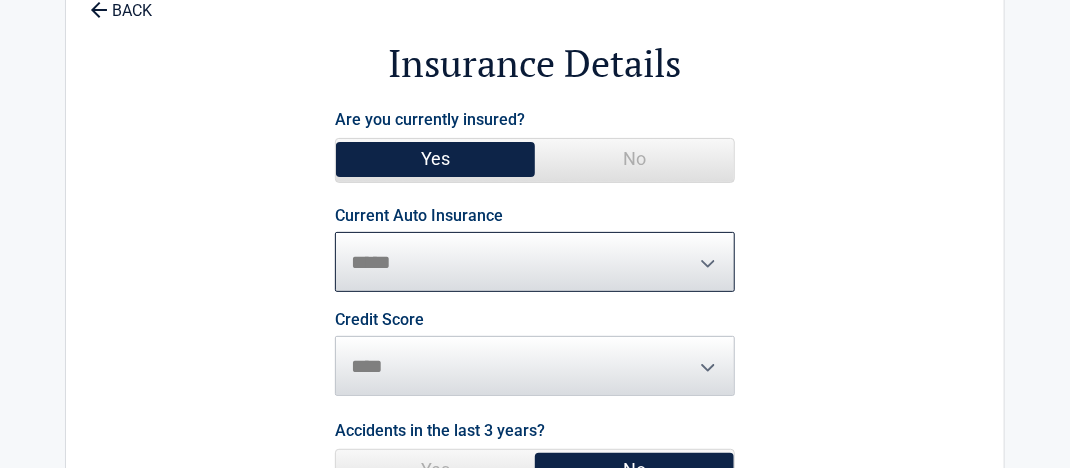 select on "*********" 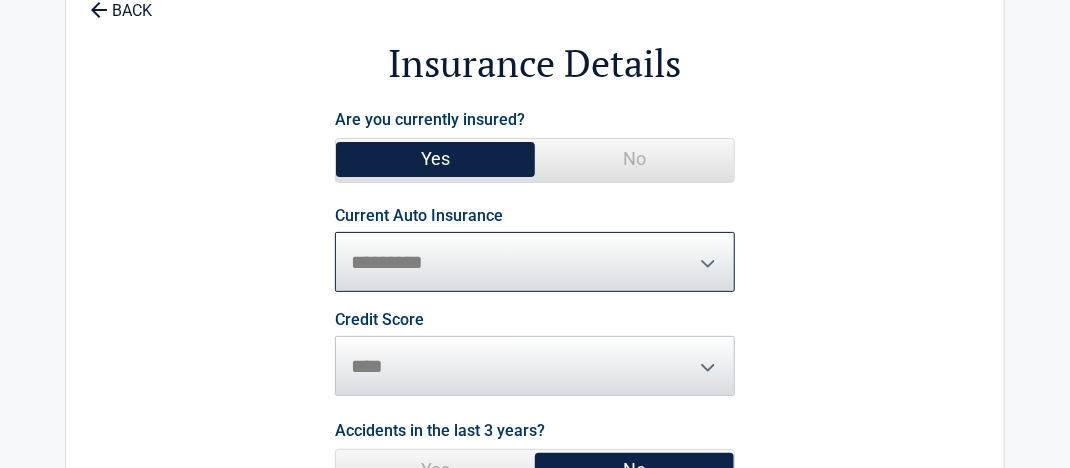 click on "**********" at bounding box center [535, 262] 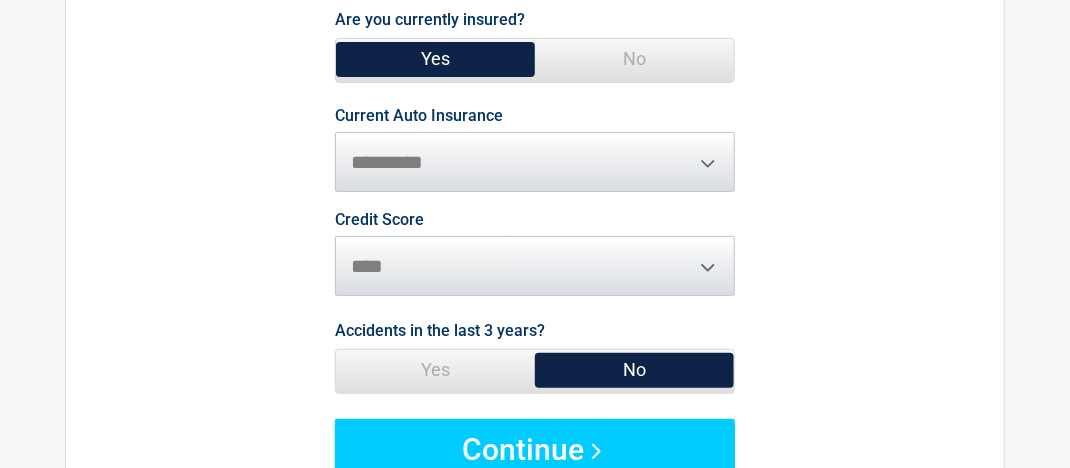click on "Credit Score
*********
****
*******
****" at bounding box center [535, 254] 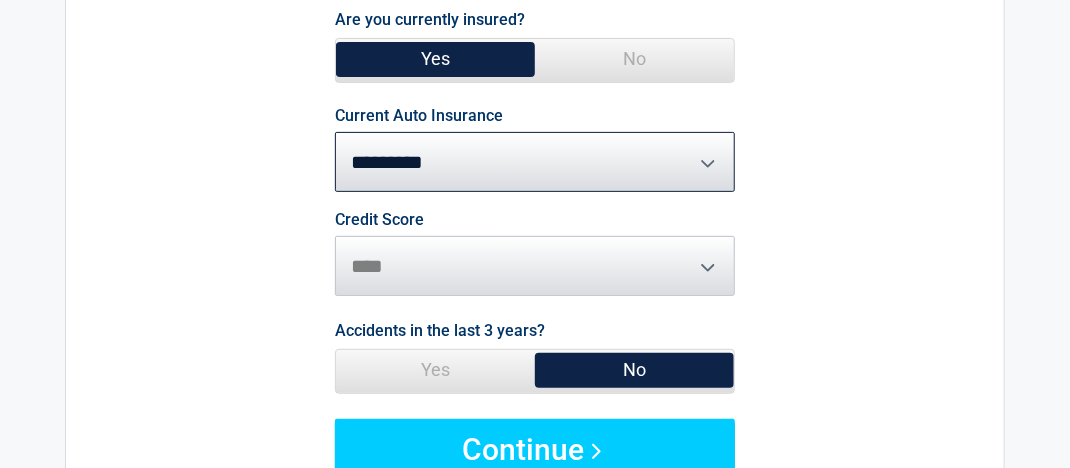 click on "Credit Score
*********
****
*******
****" at bounding box center [535, 254] 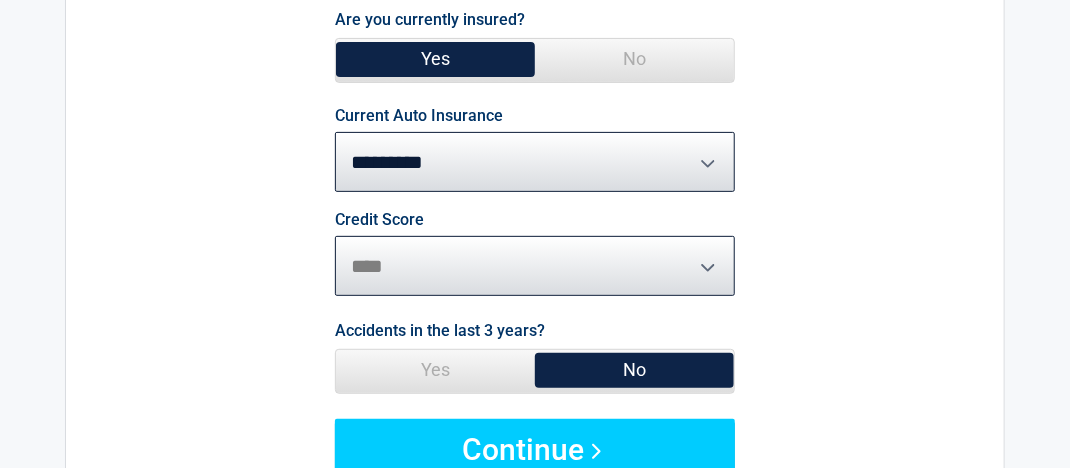 click on "*********
****
*******
****" at bounding box center [535, 266] 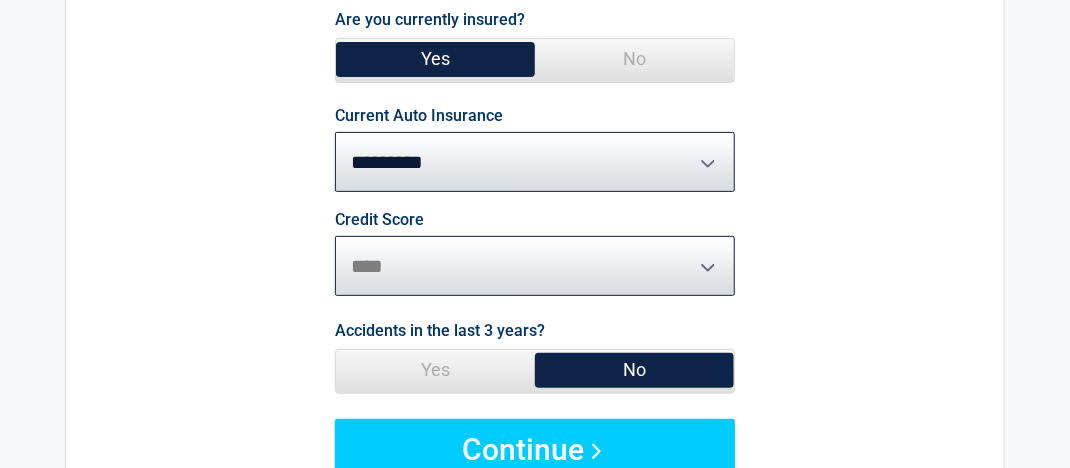 select on "*********" 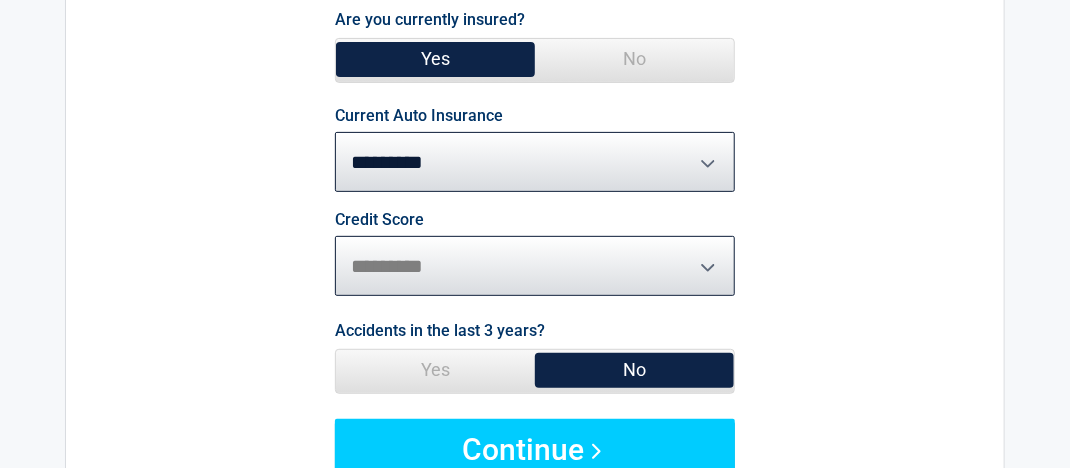 click on "*********
****
*******
****" at bounding box center [535, 266] 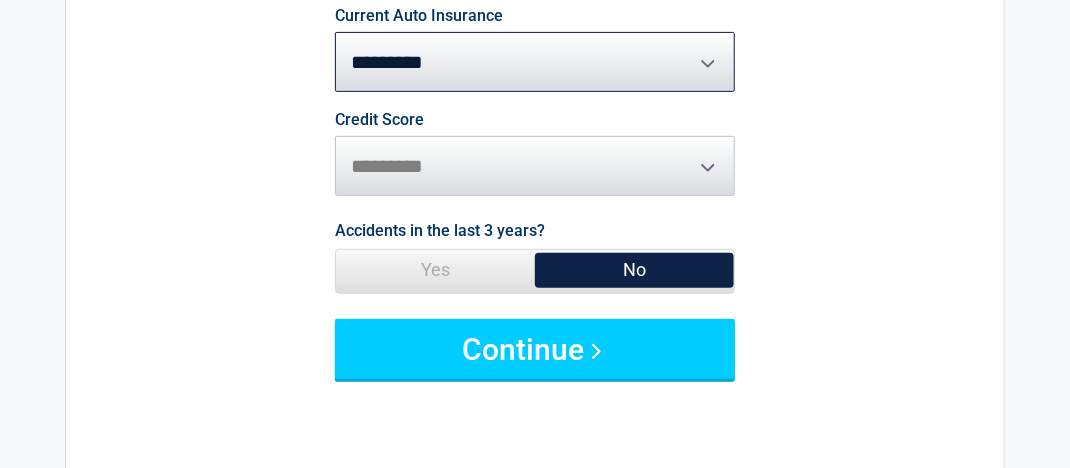 click on "No" at bounding box center [634, 270] 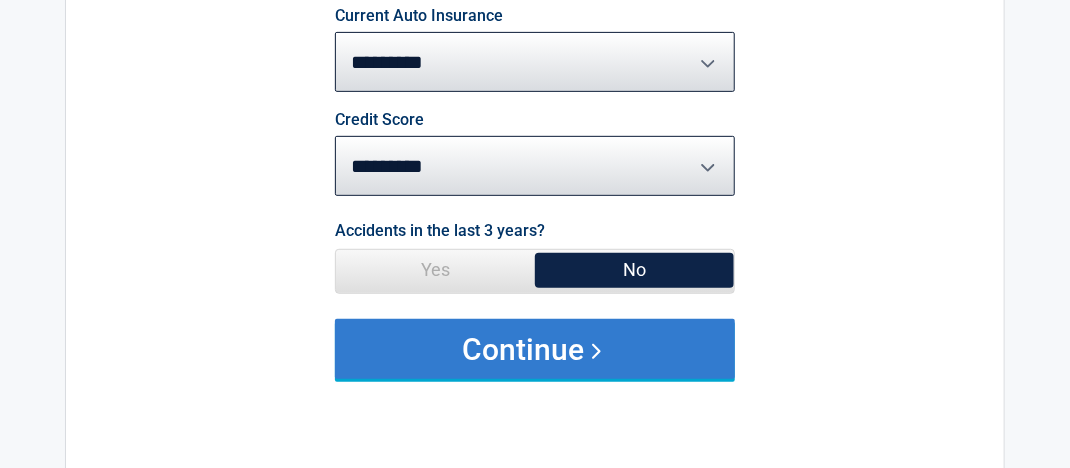 click on "Continue" at bounding box center [535, 349] 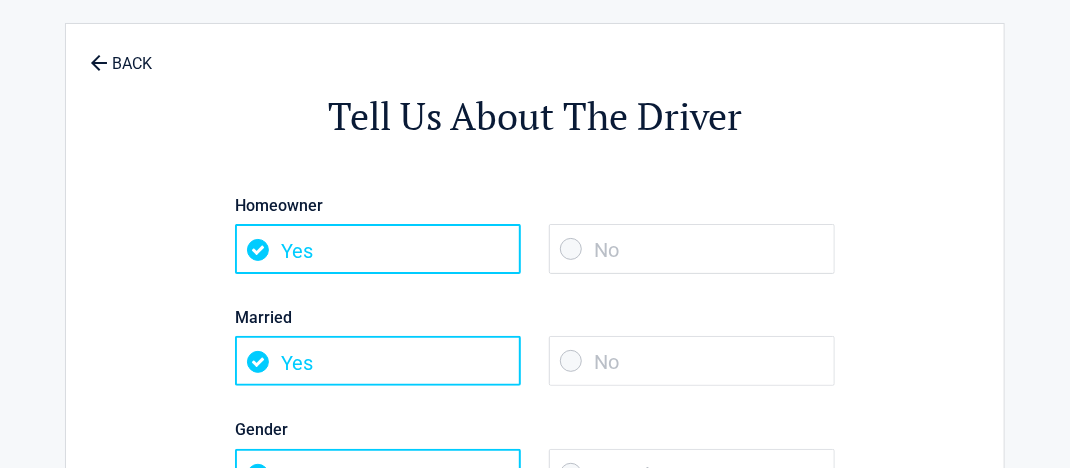 scroll, scrollTop: 0, scrollLeft: 0, axis: both 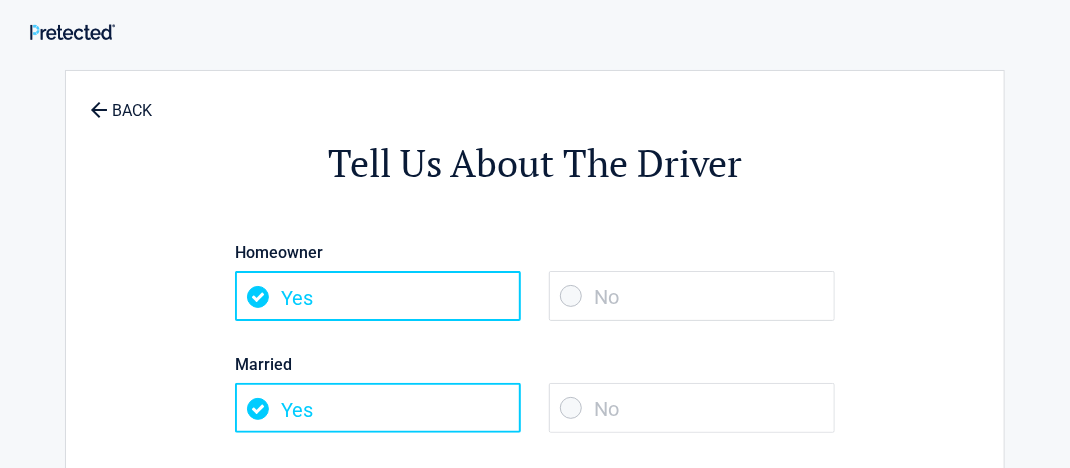 click on "Yes" at bounding box center (378, 296) 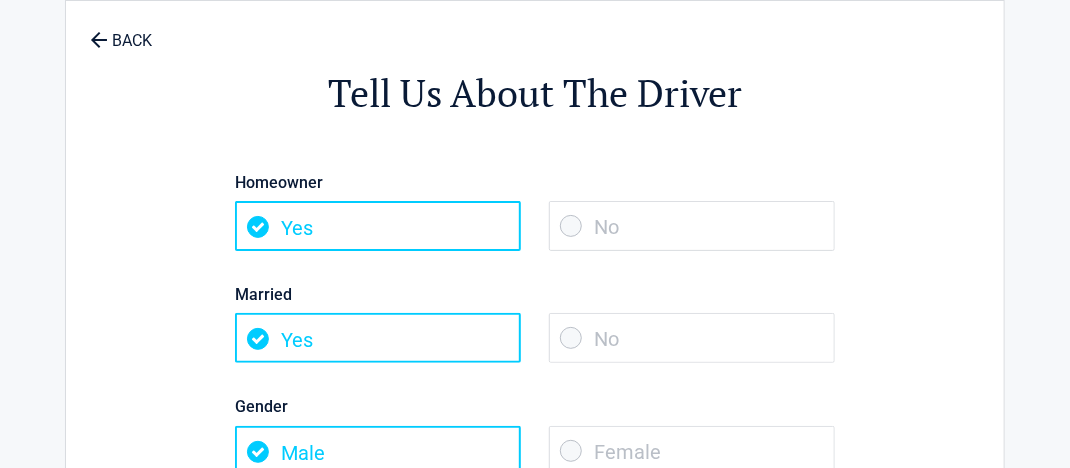 scroll, scrollTop: 100, scrollLeft: 0, axis: vertical 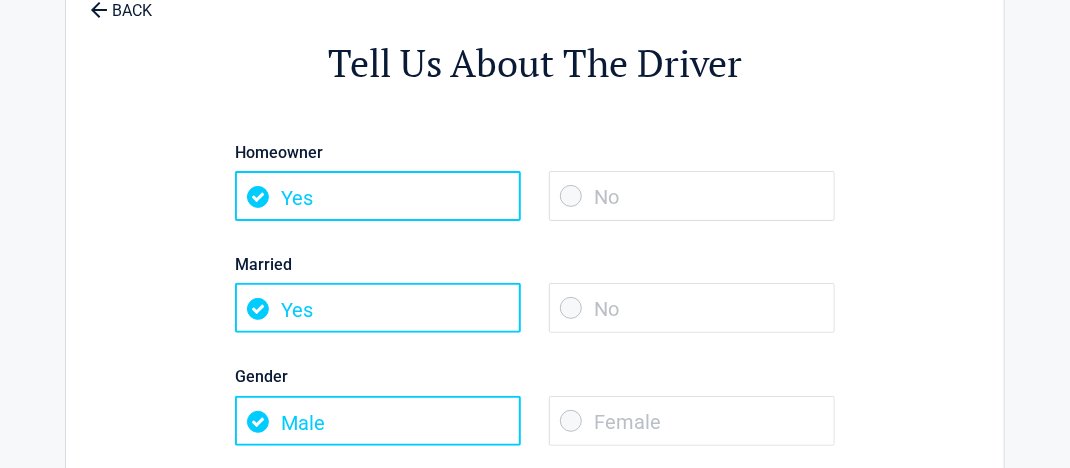 click on "No" at bounding box center [692, 308] 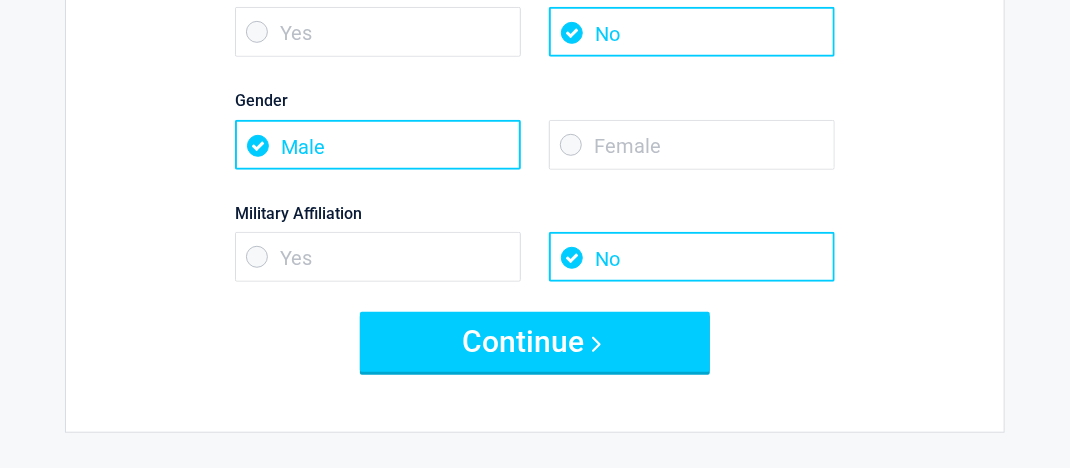 scroll, scrollTop: 400, scrollLeft: 0, axis: vertical 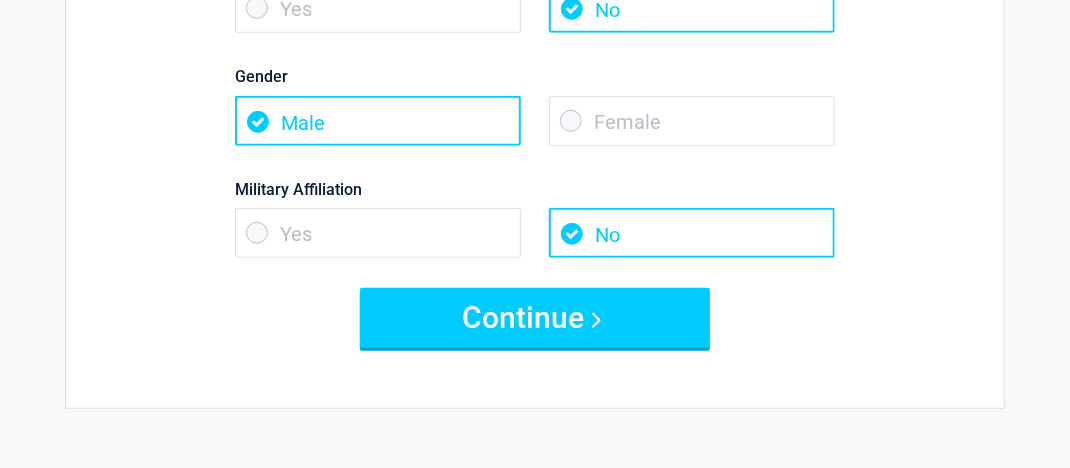 click on "Yes" at bounding box center (378, 233) 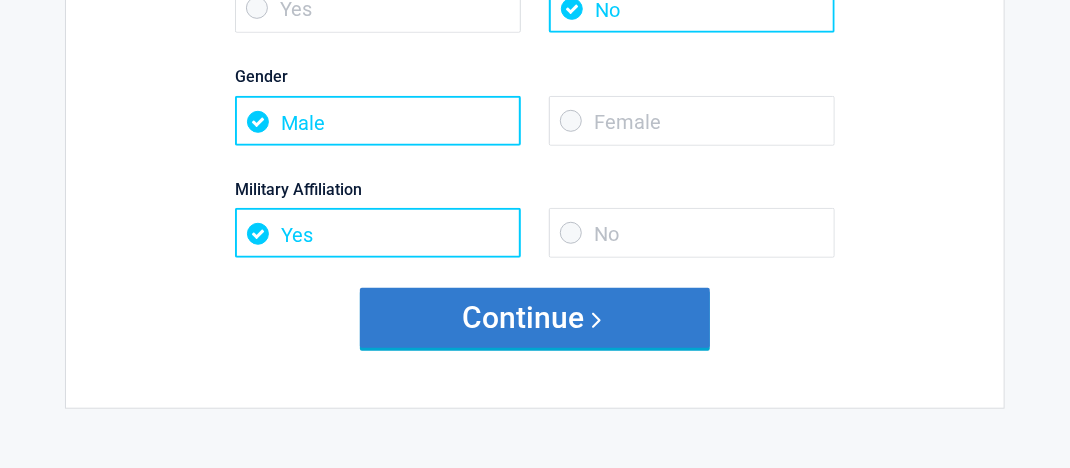 click on "Continue" at bounding box center (535, 318) 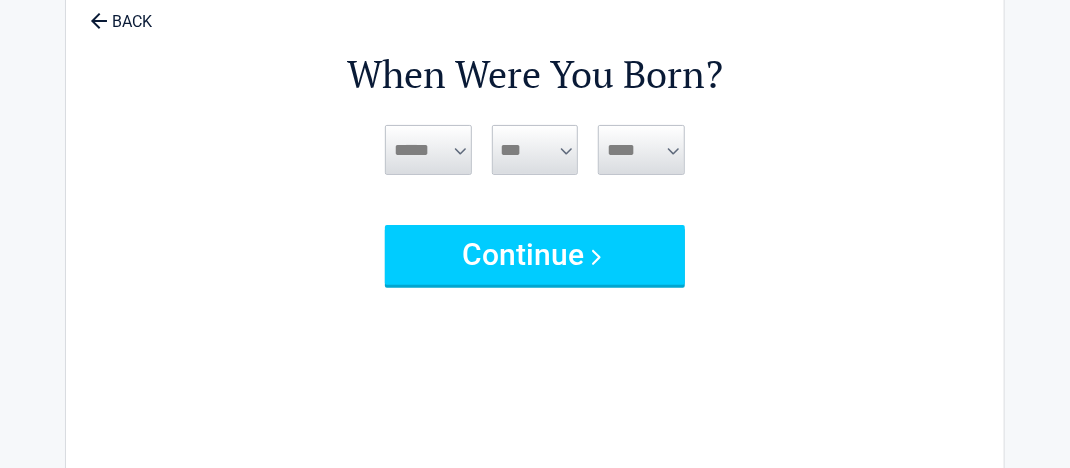 scroll, scrollTop: 0, scrollLeft: 0, axis: both 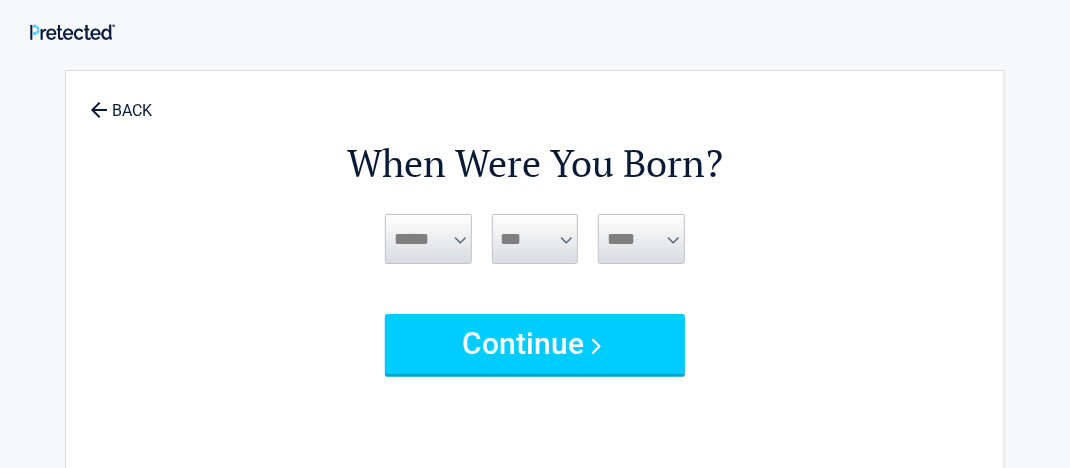 click on "*****
***
***
***
***
***
***
***
***
***
***
***
***" at bounding box center [428, 239] 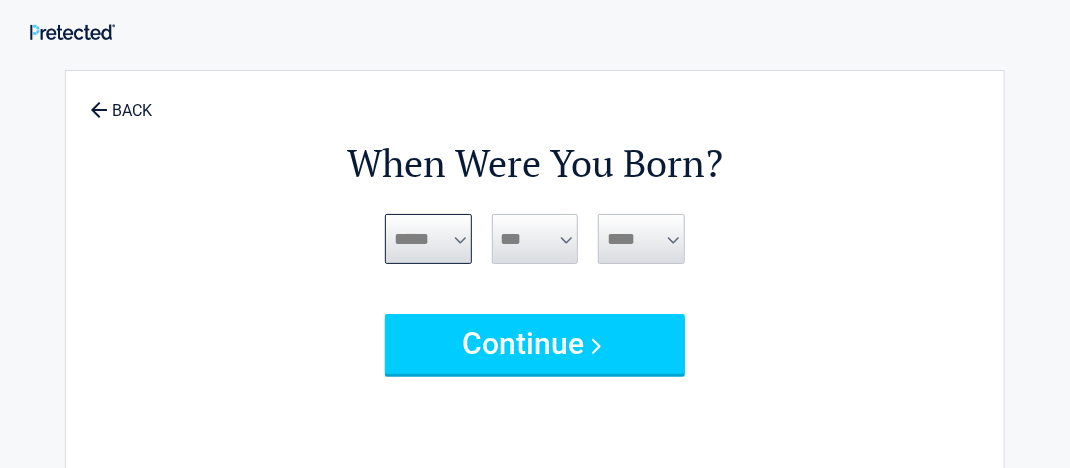 click on "*****
***
***
***
***
***
***
***
***
***
***
***
***" at bounding box center (428, 239) 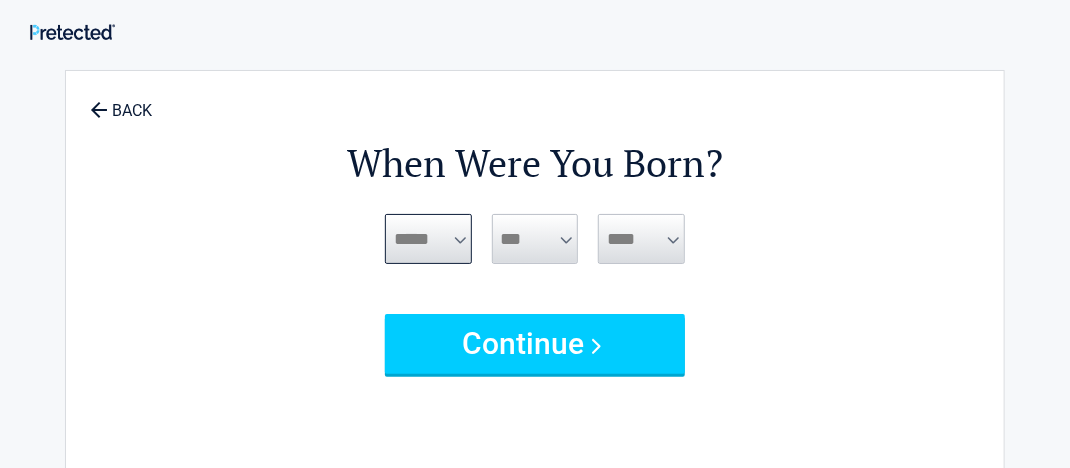 select on "*" 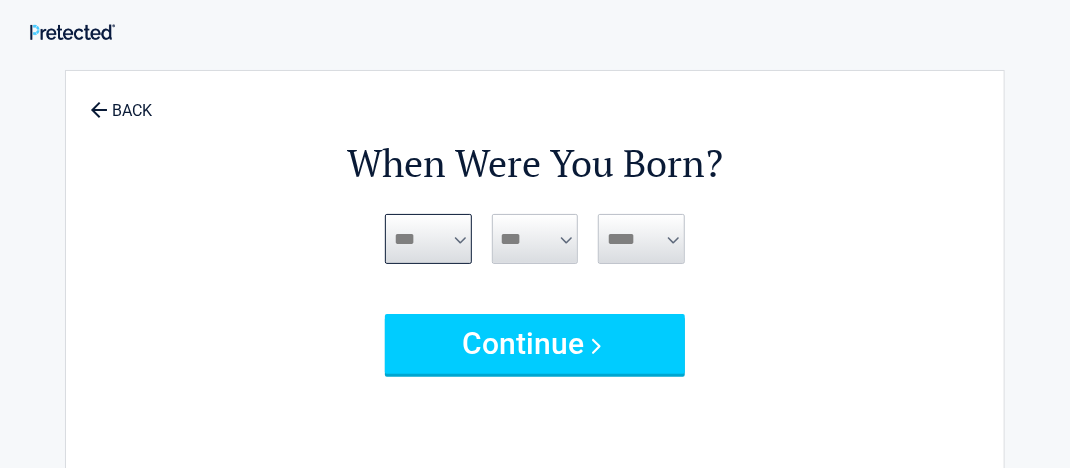 click on "*****
***
***
***
***
***
***
***
***
***
***
***
***" at bounding box center [428, 239] 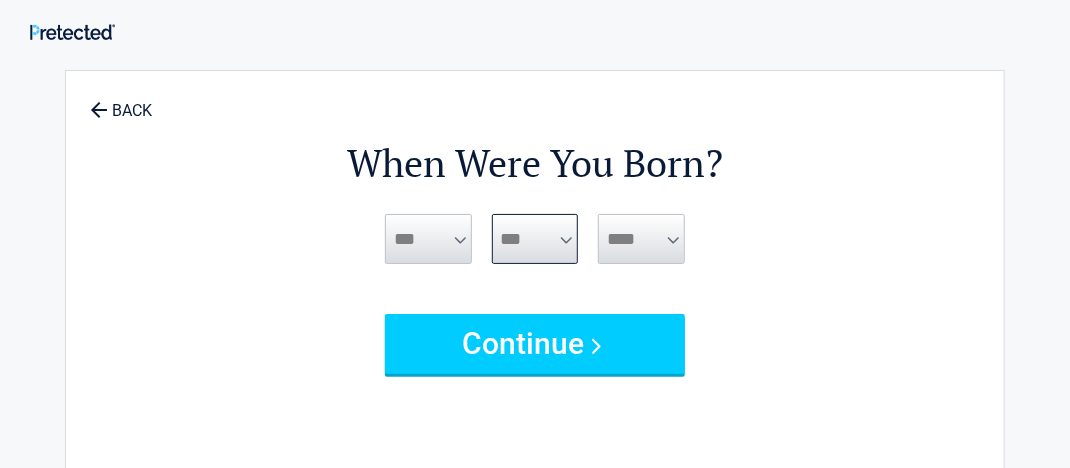 click on "*** * * * * * * * * * ** ** ** ** ** ** ** ** ** ** ** ** ** ** ** ** ** ** ** ** **" at bounding box center [535, 239] 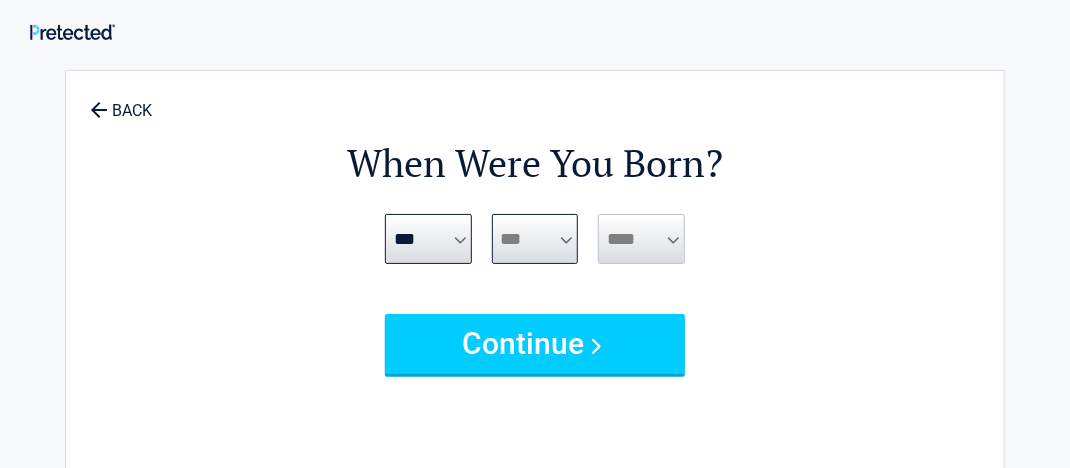 select on "**" 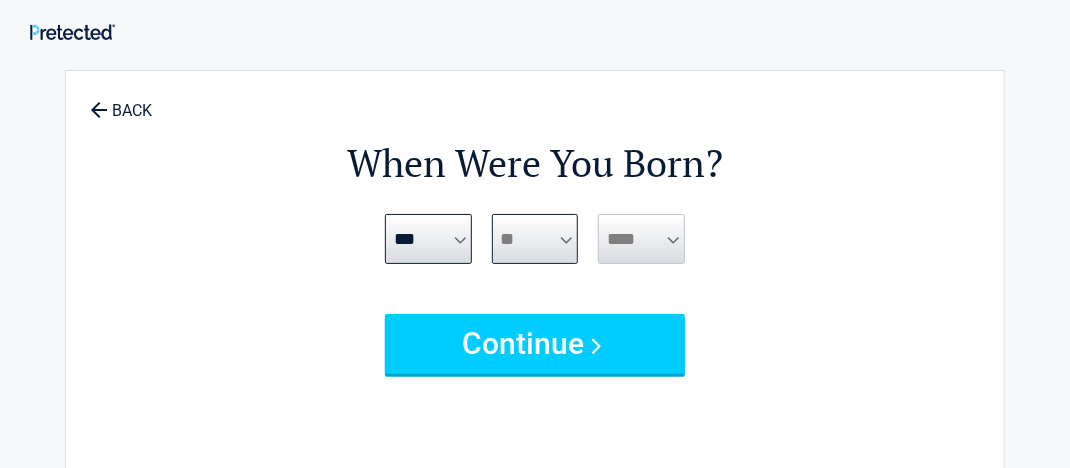 click on "*** * * * * * * * * * ** ** ** ** ** ** ** ** ** ** ** ** ** ** ** ** ** ** ** ** **" at bounding box center (535, 239) 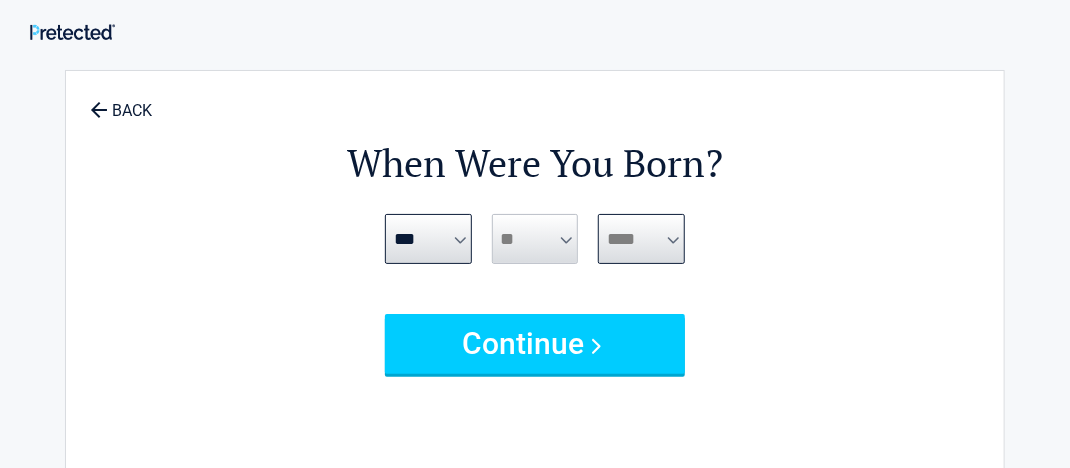 click on "****
****
****
****
****
****
****
****
****
****
****
****
****
****
****
****
****
****
****
****
****
****
****
****
****
****
****
****
****
****
****
****
****
****
****
****
****
****
****
****
****
****
****
****
****
****
****
****
****
****
****
****
****
****
****
****
****
****
****
****
****
****
****
****" at bounding box center (641, 239) 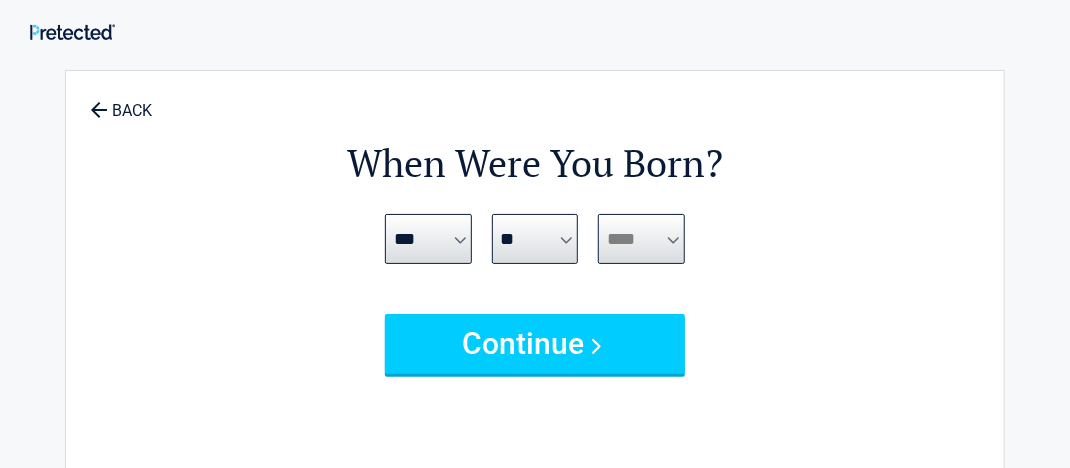 select on "****" 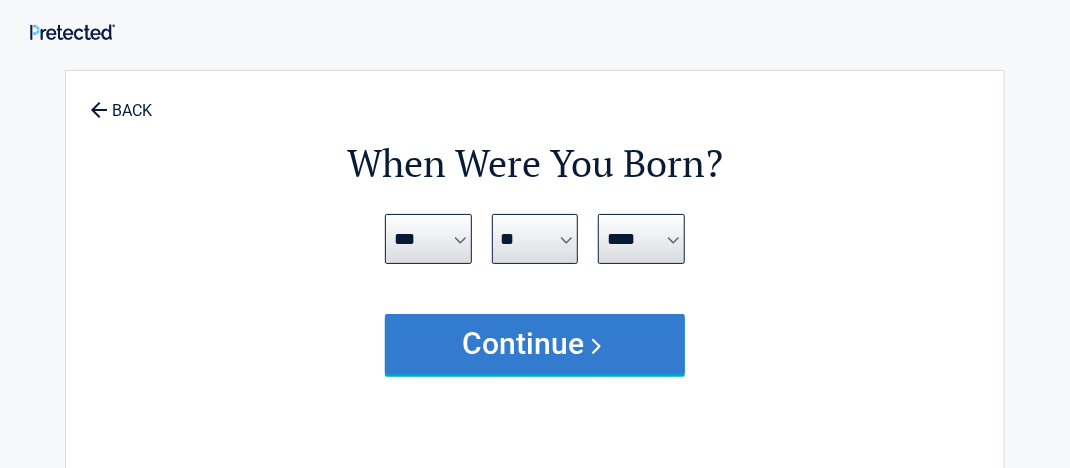 click on "Continue" at bounding box center (535, 344) 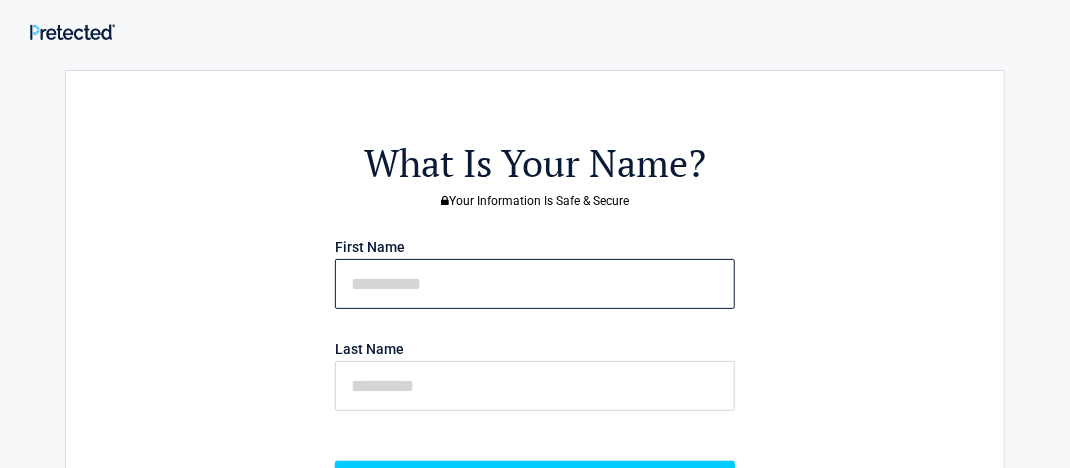 click at bounding box center (535, 284) 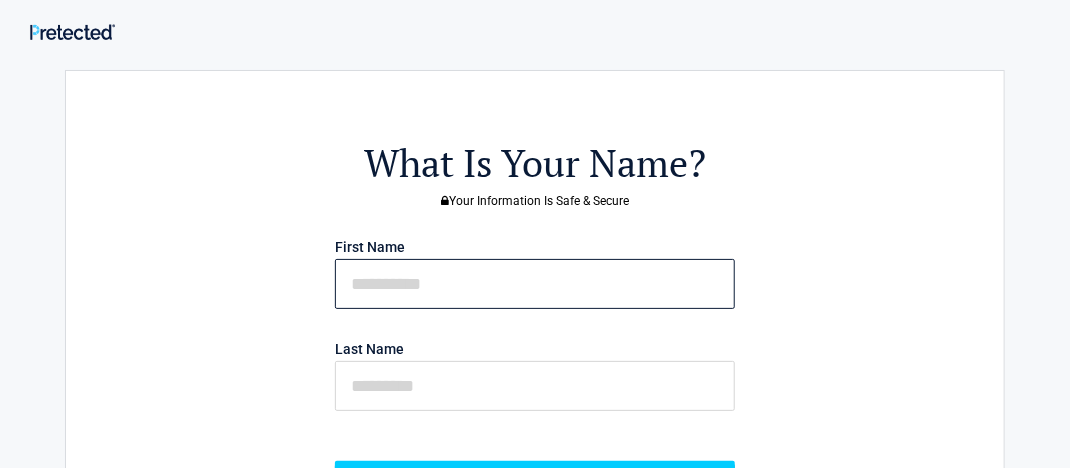 type on "******" 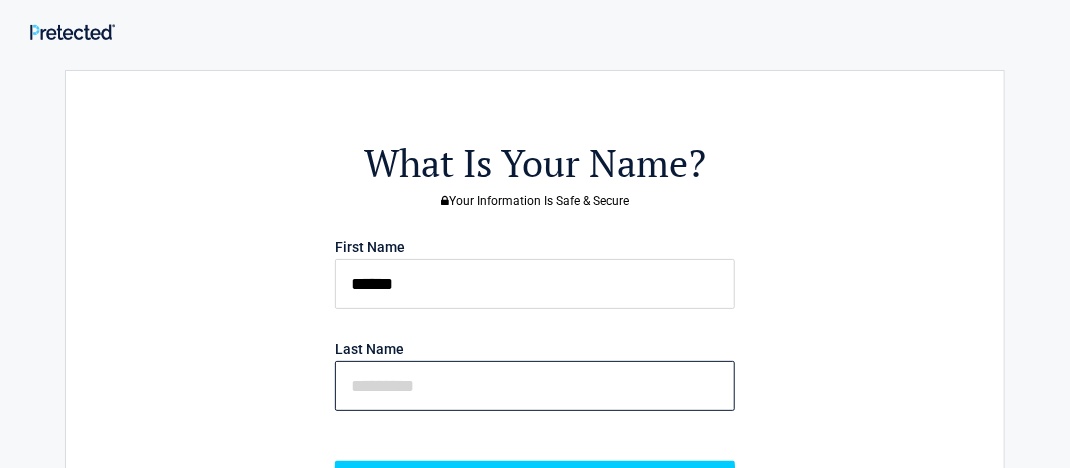 click at bounding box center (535, 386) 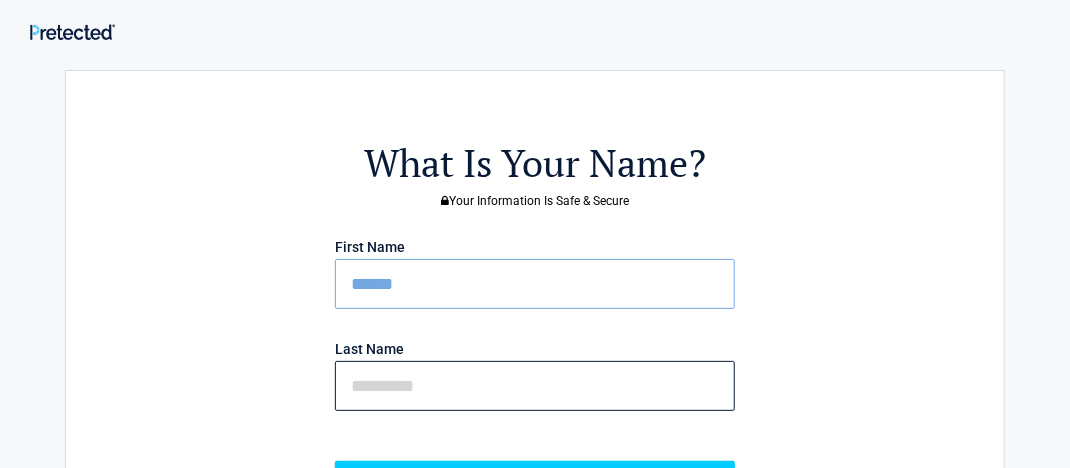 type on "******" 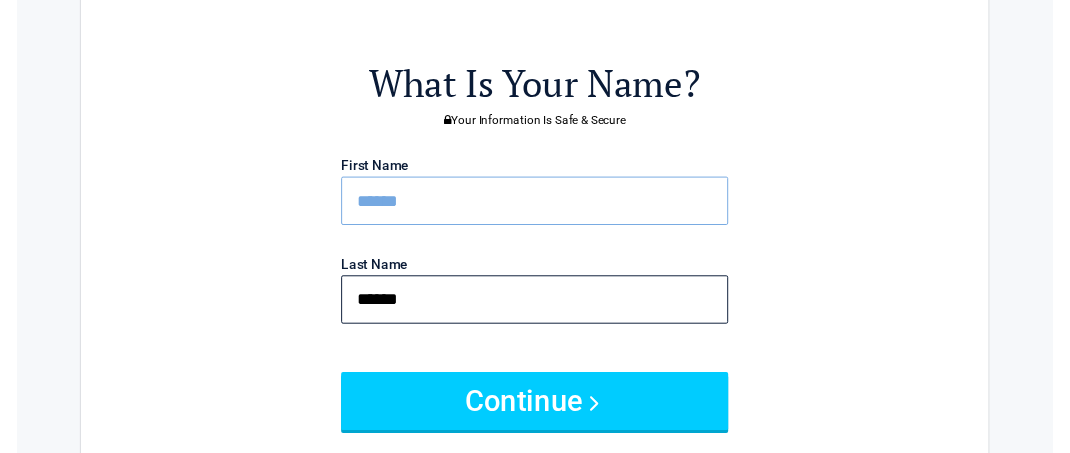 scroll, scrollTop: 200, scrollLeft: 0, axis: vertical 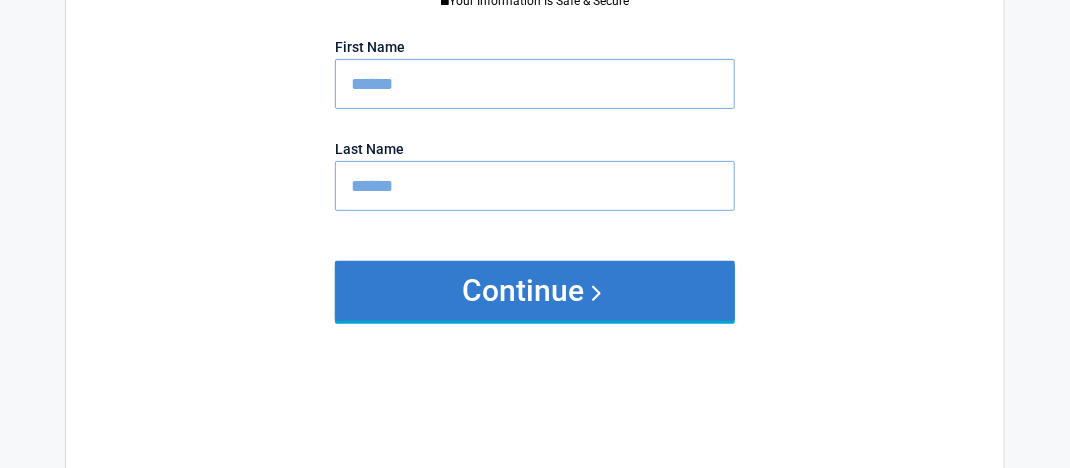 click on "Continue" at bounding box center [535, 291] 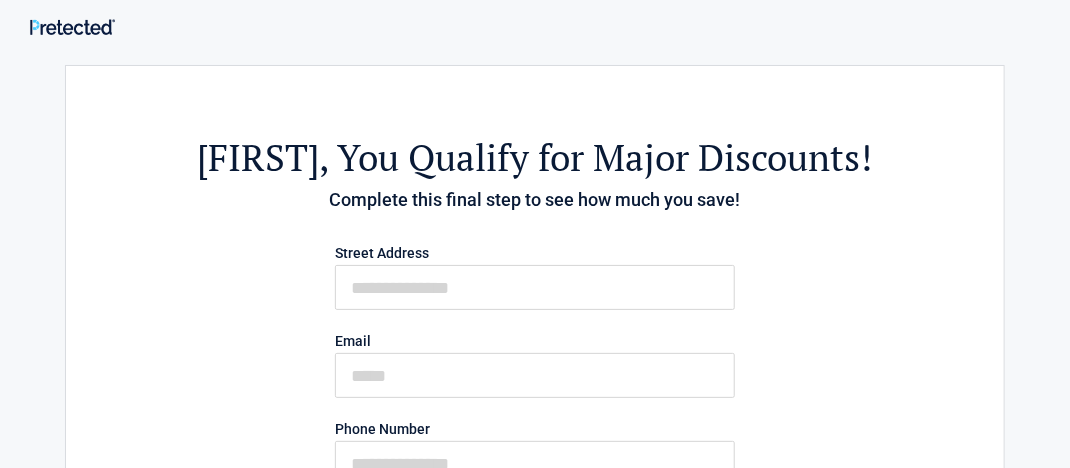 scroll, scrollTop: 0, scrollLeft: 0, axis: both 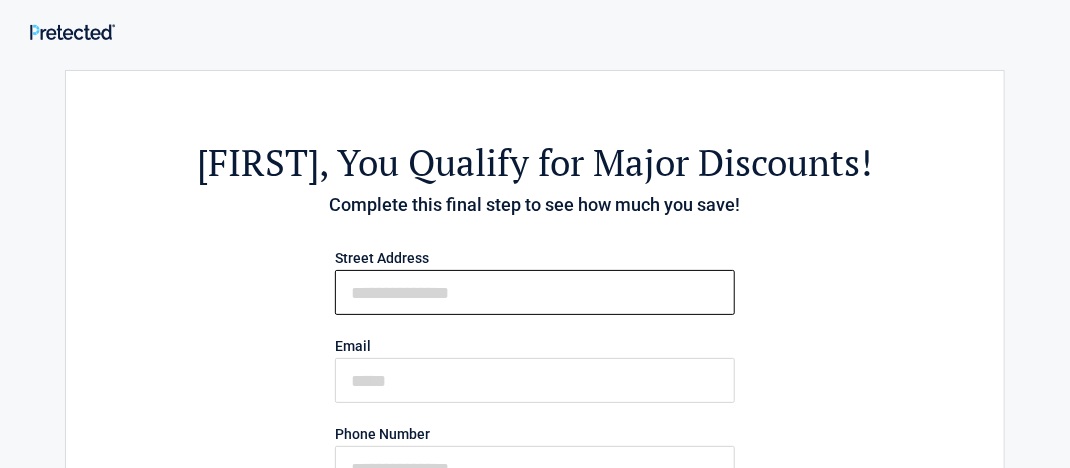 click on "First Name" at bounding box center (535, 292) 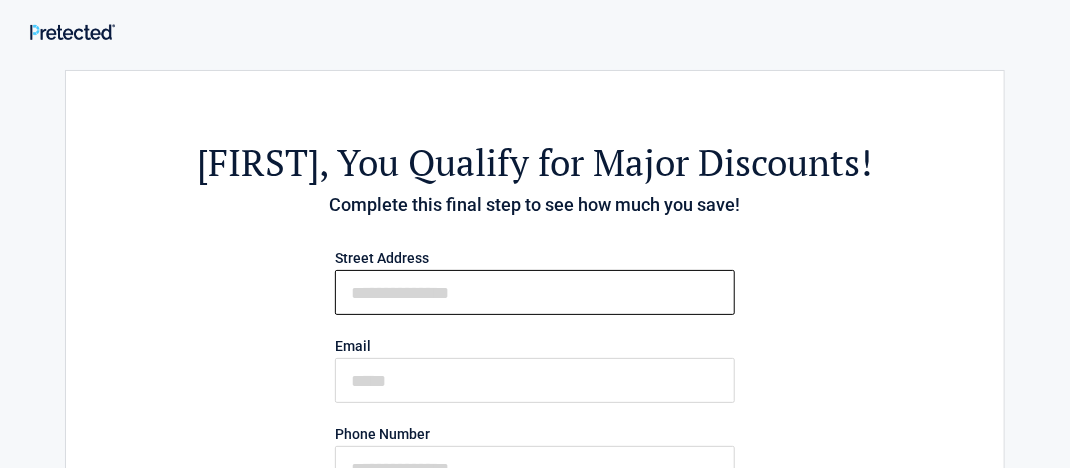 type on "**********" 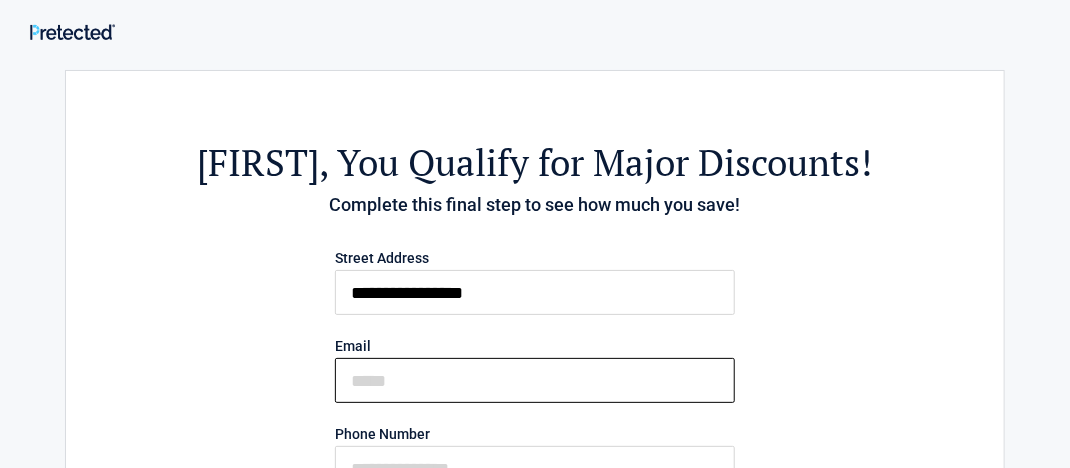 type on "**********" 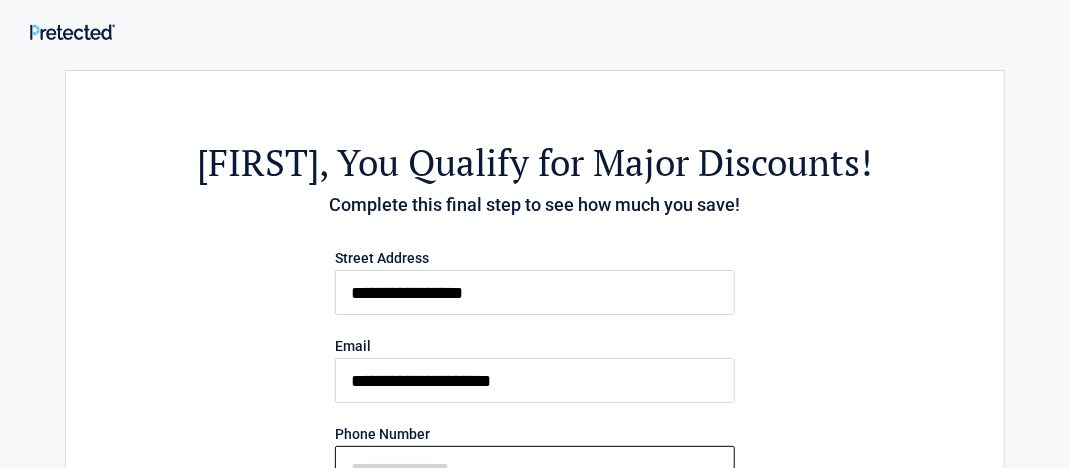 type on "**********" 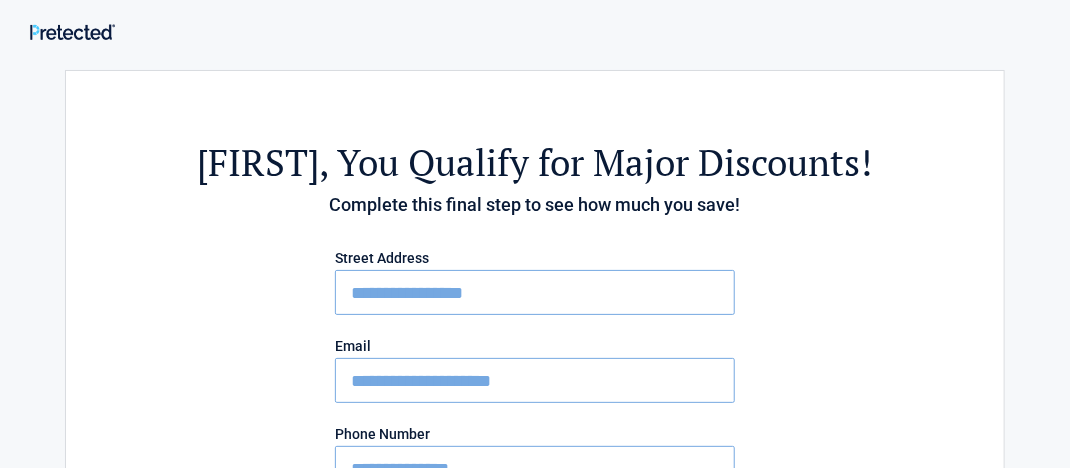 type on "**********" 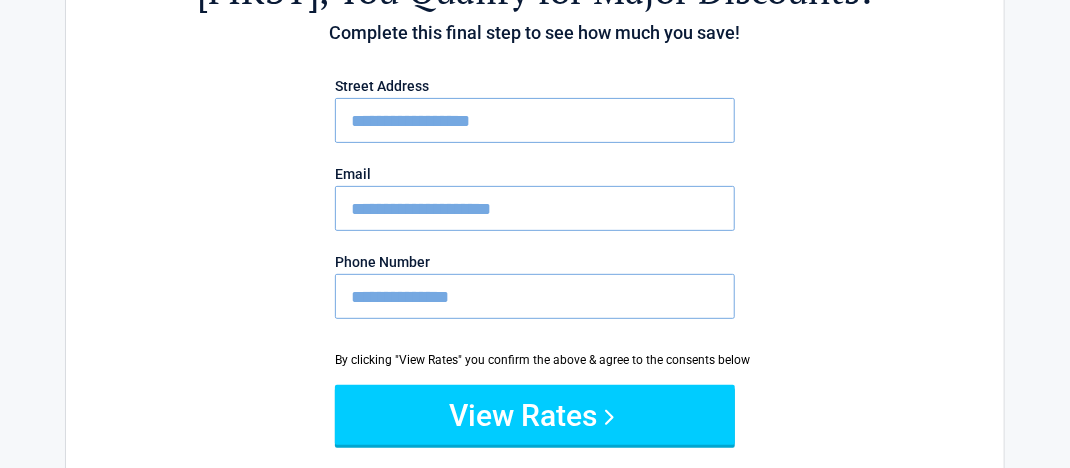 scroll, scrollTop: 300, scrollLeft: 0, axis: vertical 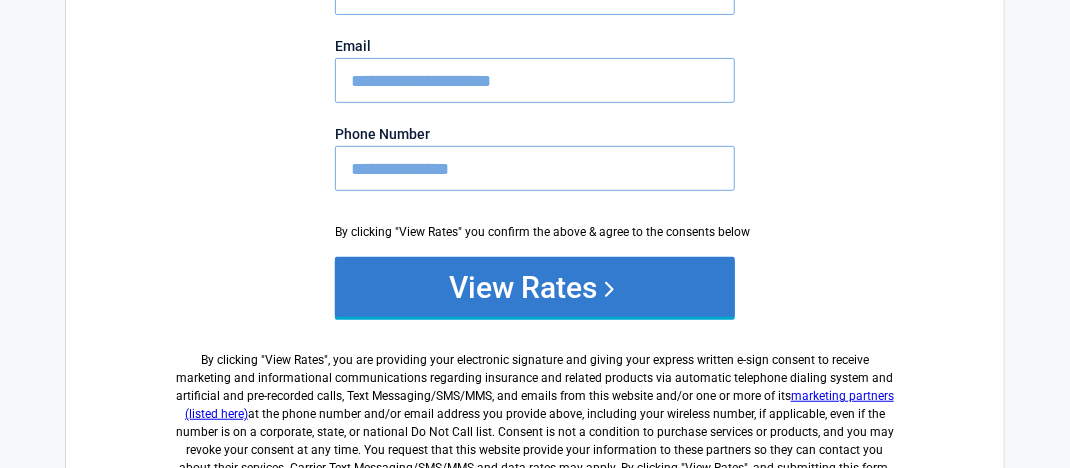 click on "View Rates" at bounding box center (535, 287) 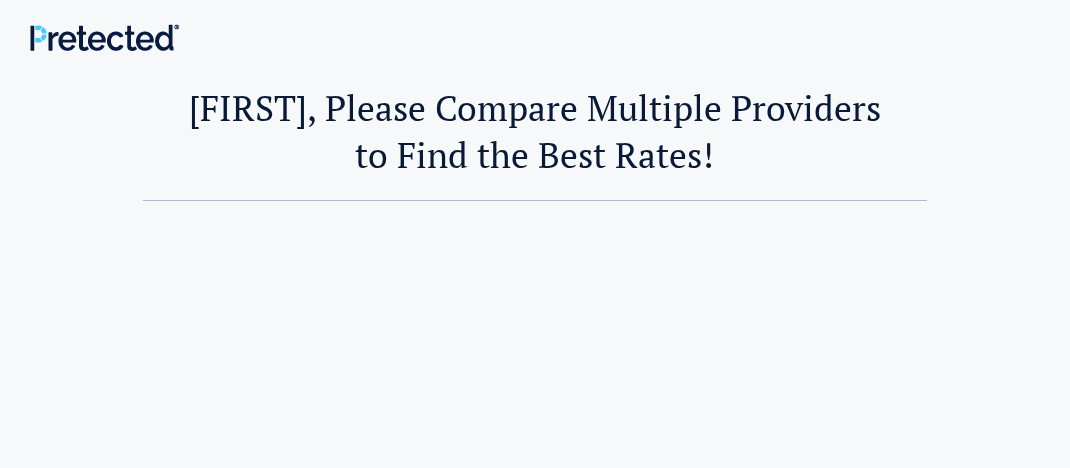 scroll, scrollTop: 0, scrollLeft: 0, axis: both 